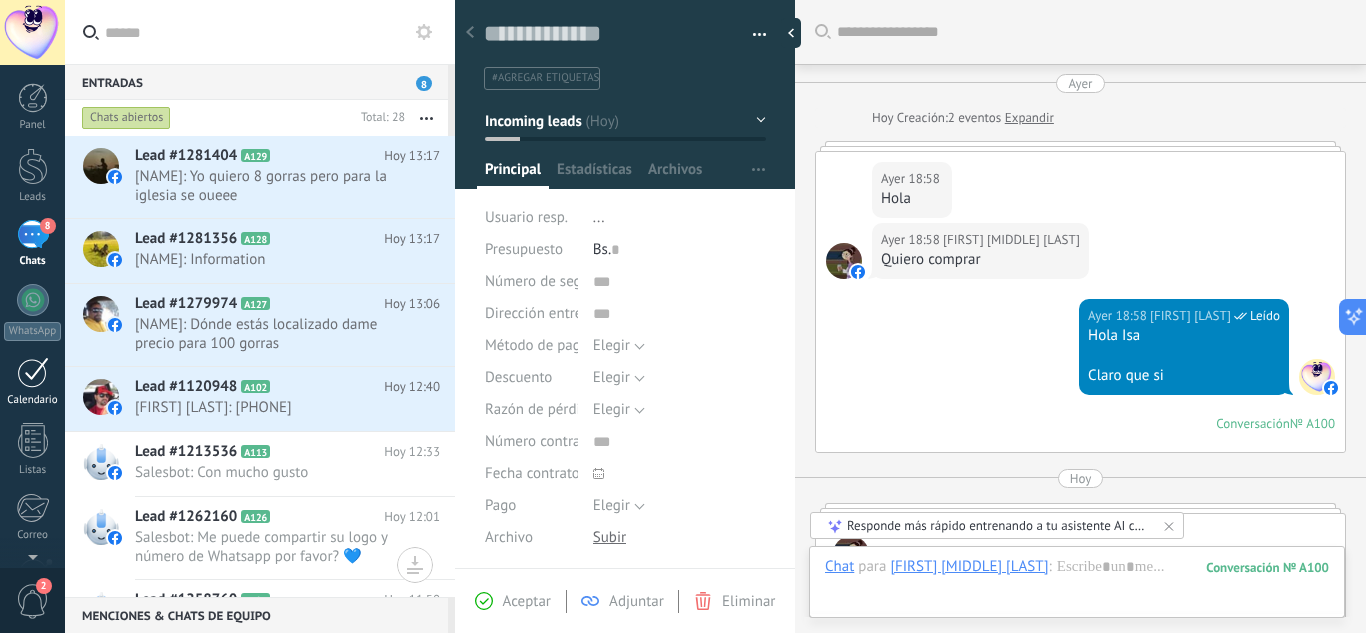 scroll, scrollTop: 0, scrollLeft: 0, axis: both 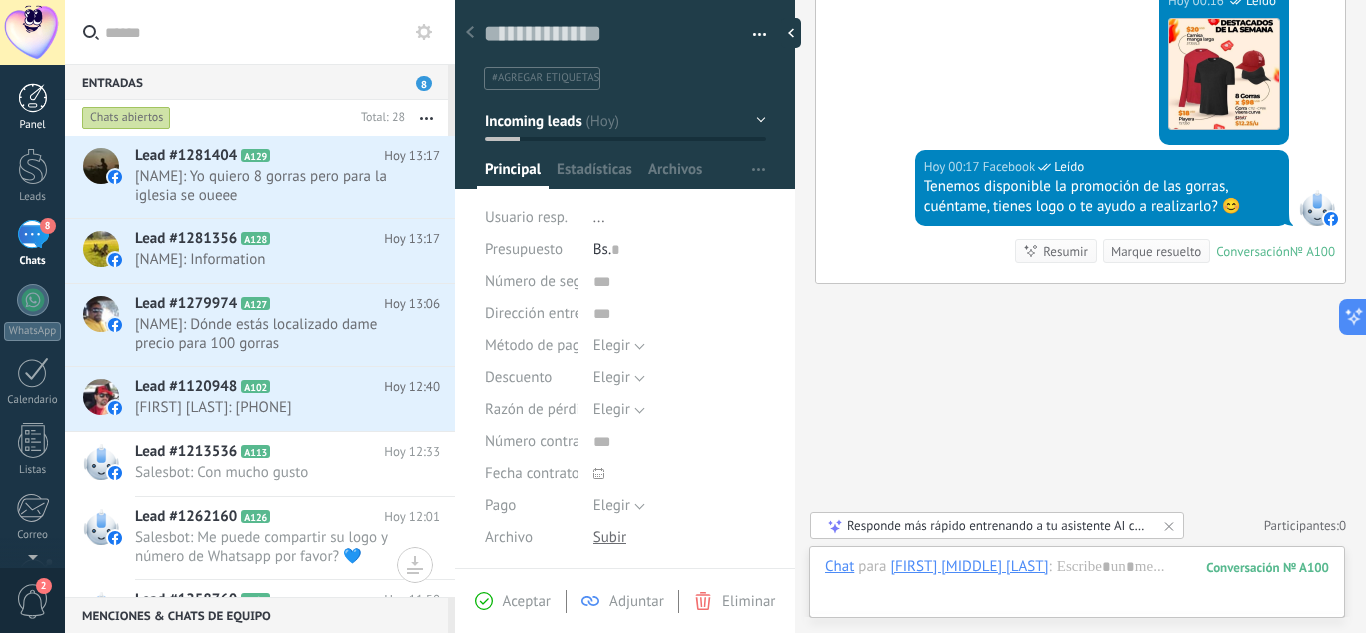 click at bounding box center (33, 98) 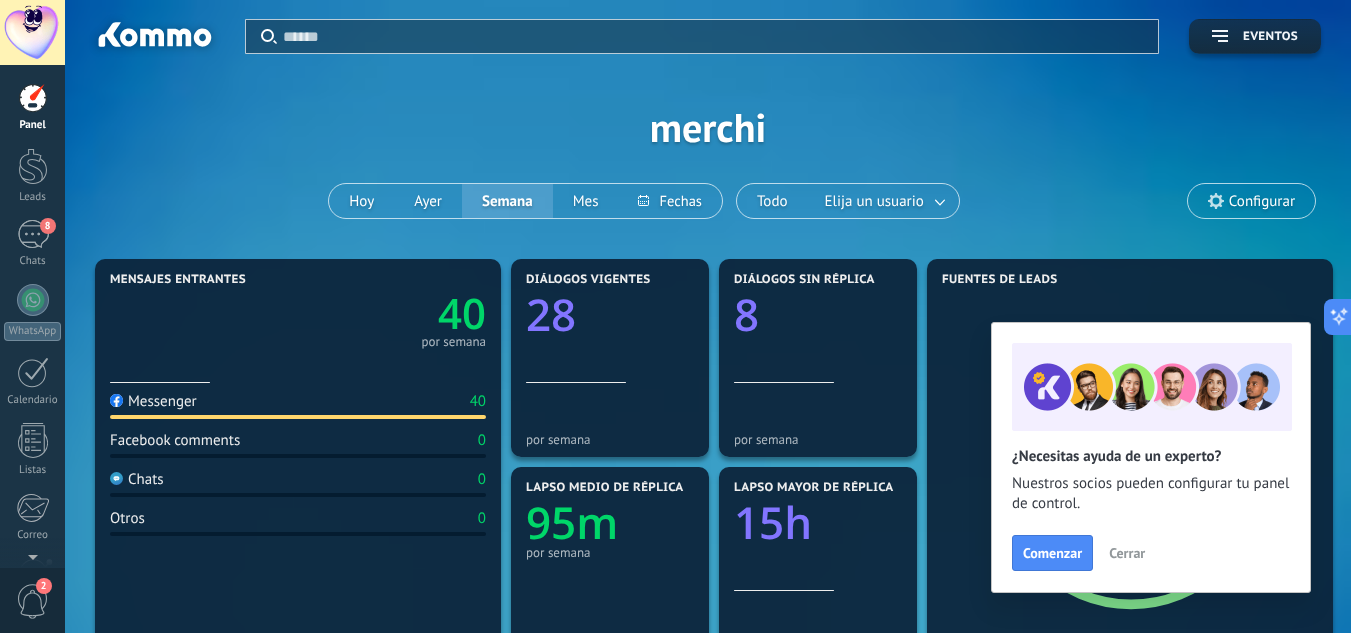 scroll, scrollTop: 100, scrollLeft: 0, axis: vertical 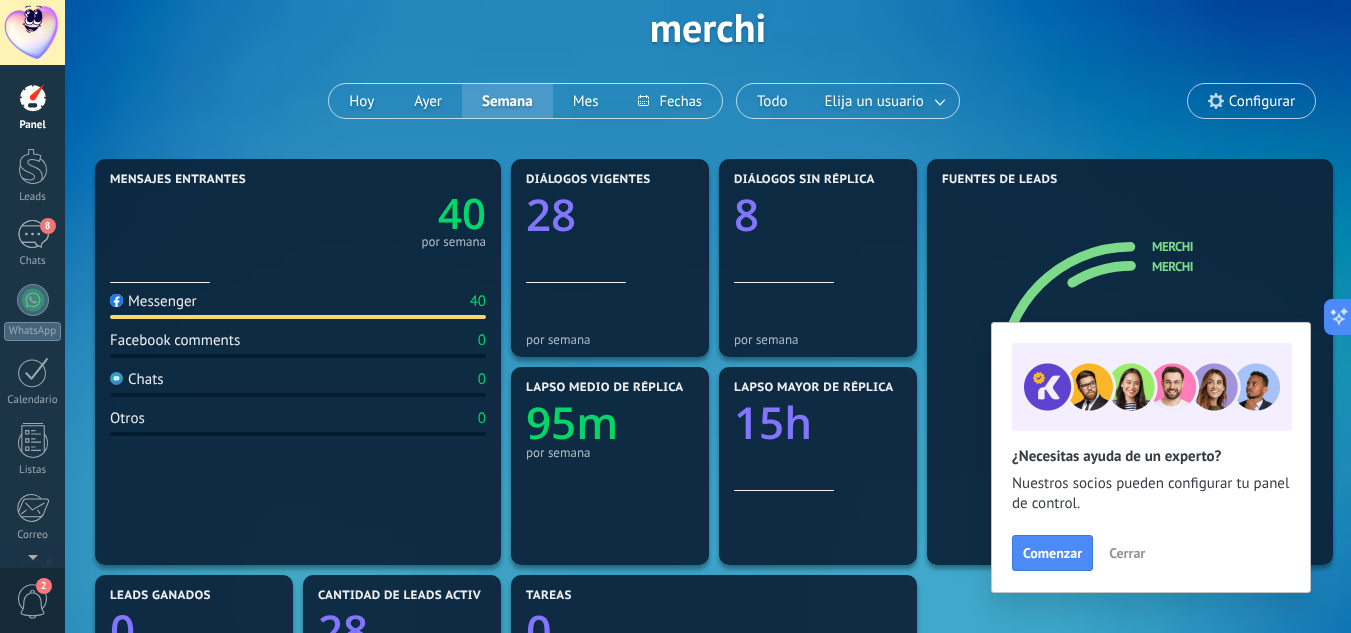 click on "Cerrar" at bounding box center [1127, 553] 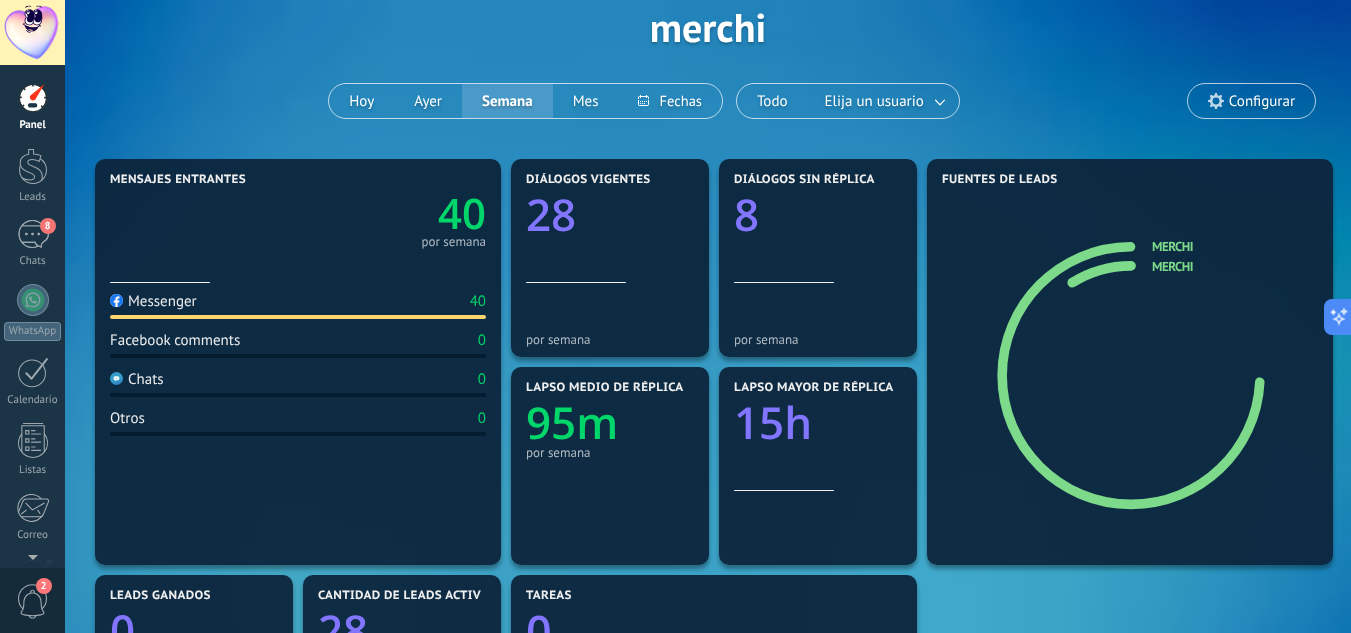 scroll, scrollTop: 0, scrollLeft: 0, axis: both 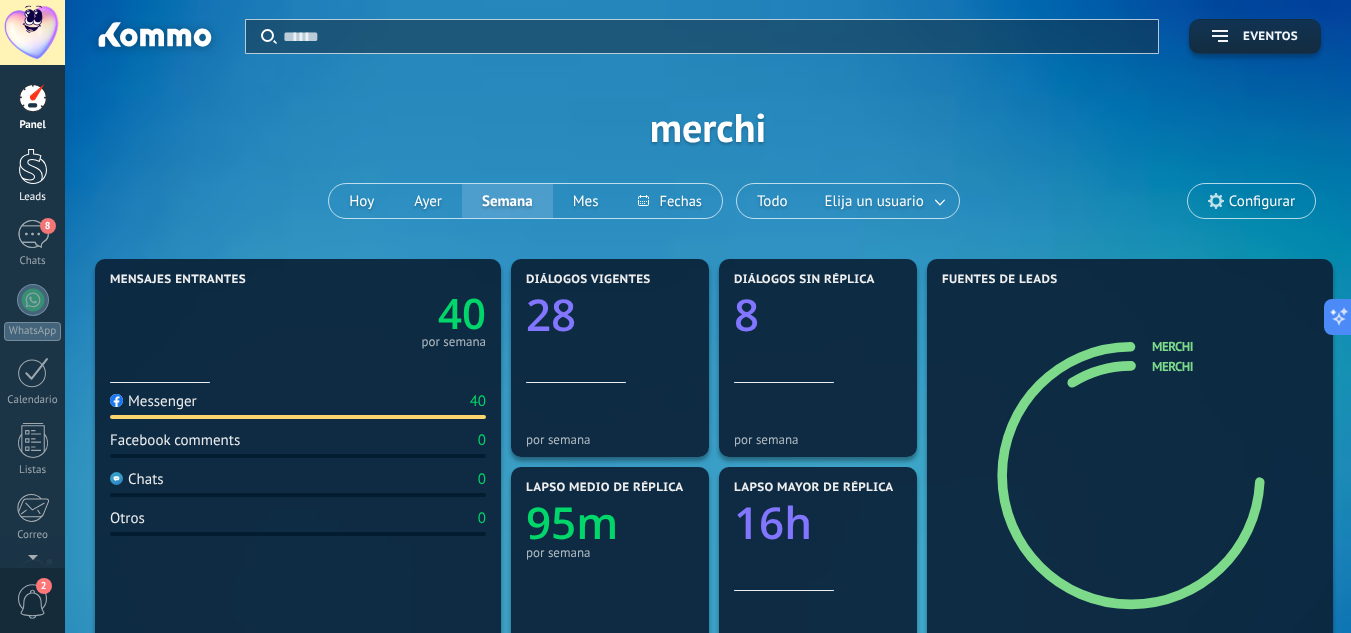 click at bounding box center [33, 166] 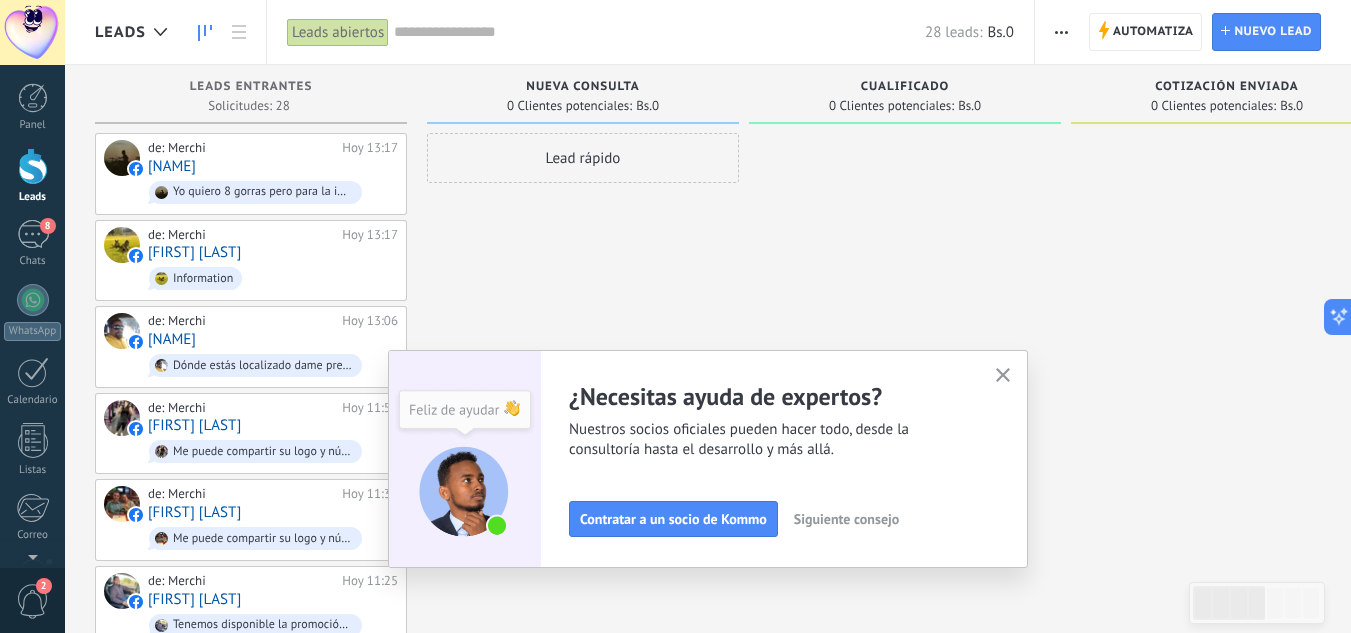 click 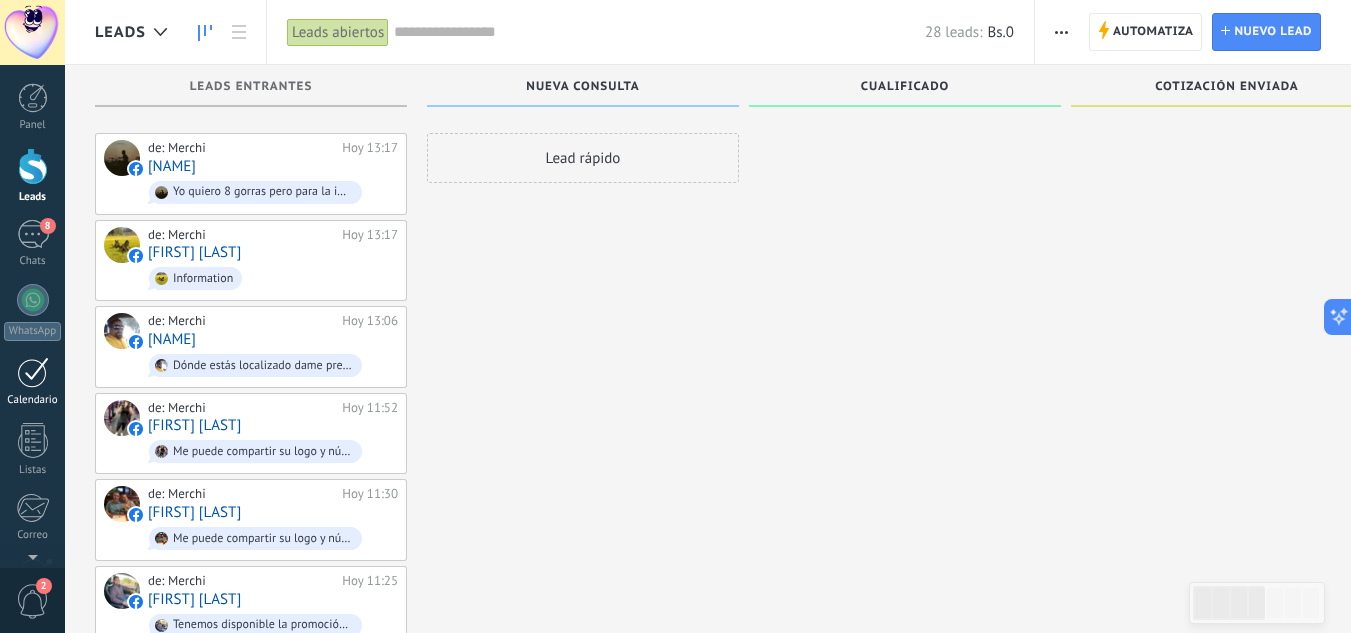scroll, scrollTop: 200, scrollLeft: 0, axis: vertical 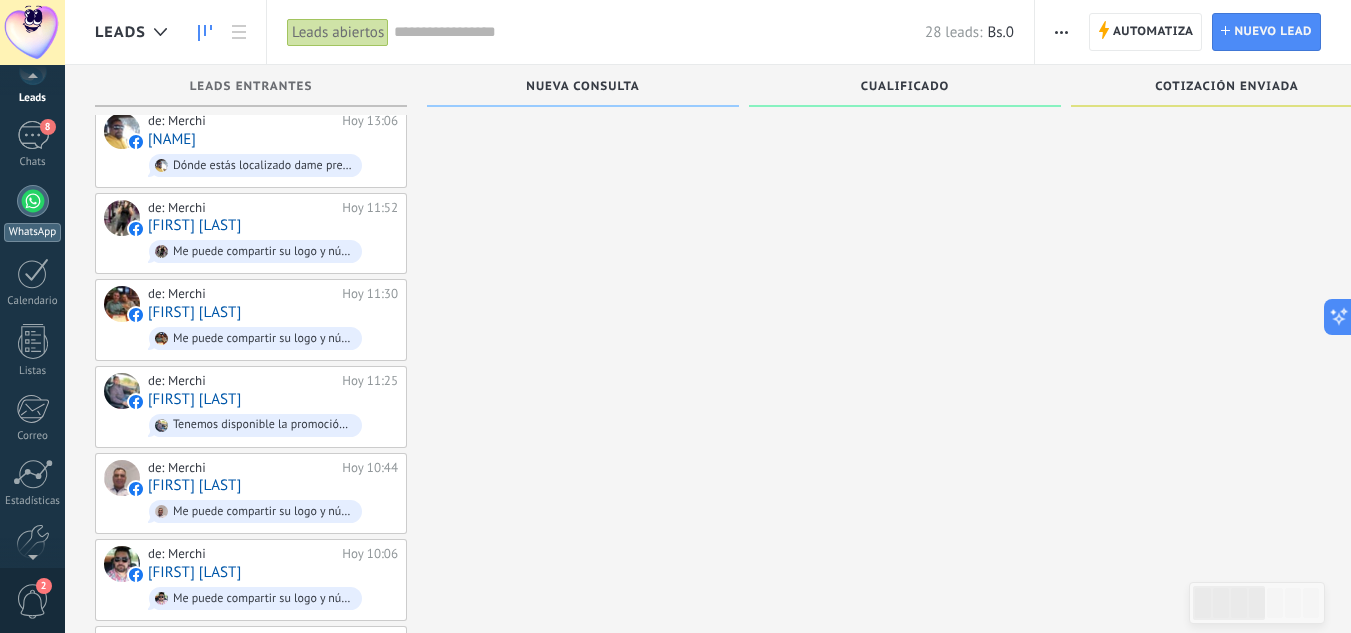 click on "WhatsApp" at bounding box center [32, 213] 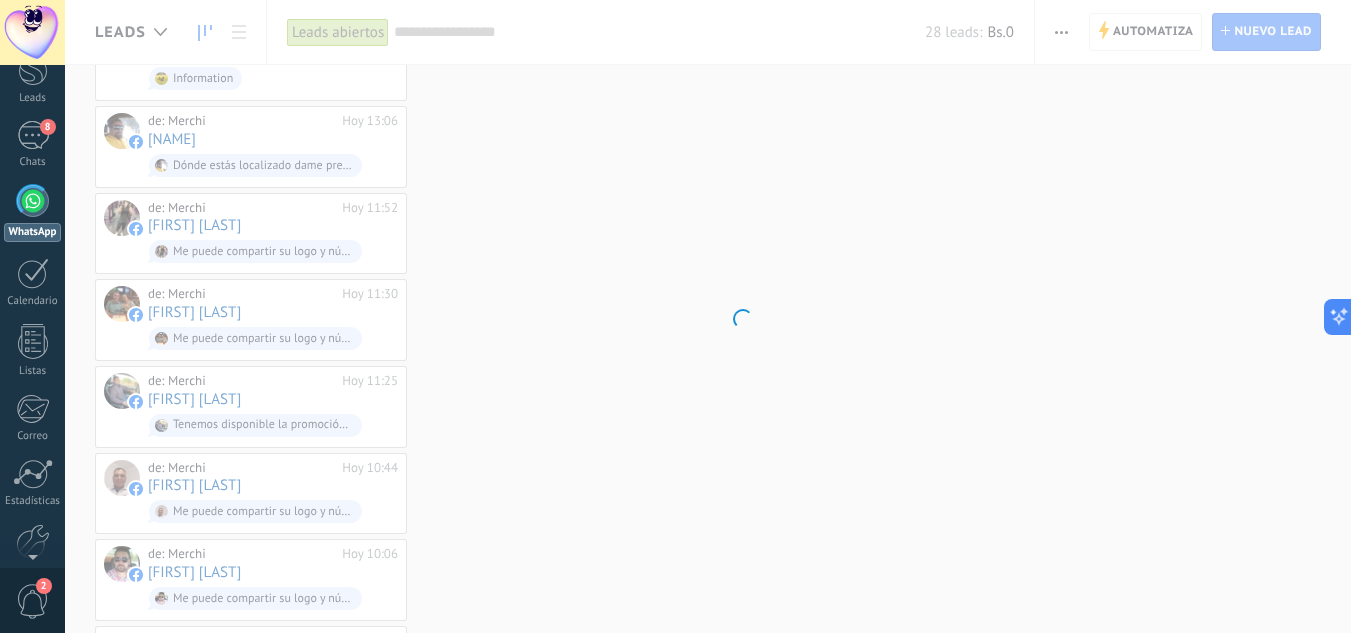 scroll, scrollTop: 0, scrollLeft: 0, axis: both 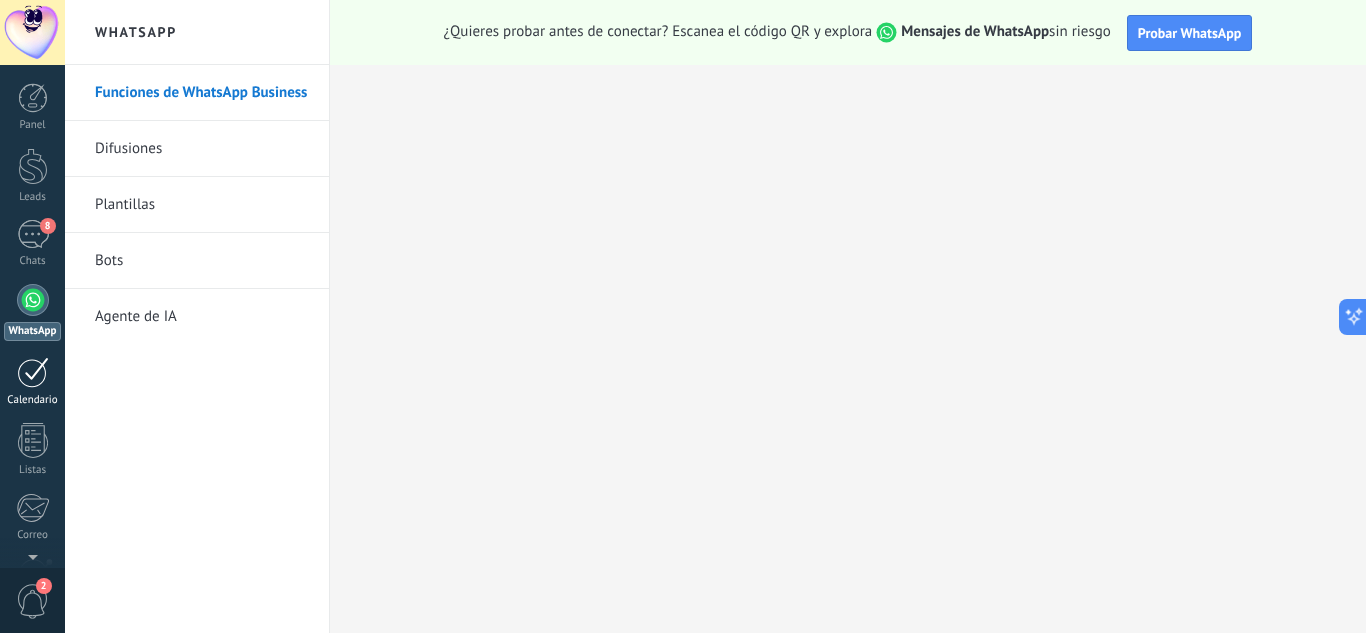 click at bounding box center [33, 372] 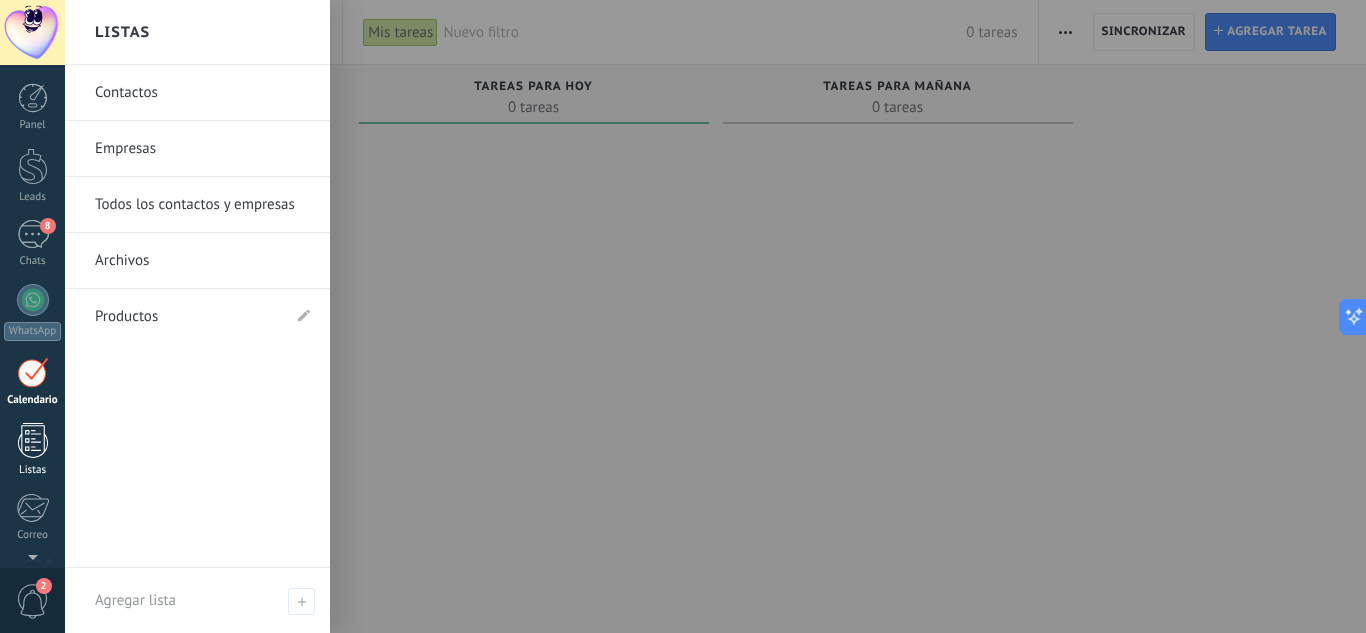 scroll, scrollTop: 0, scrollLeft: 0, axis: both 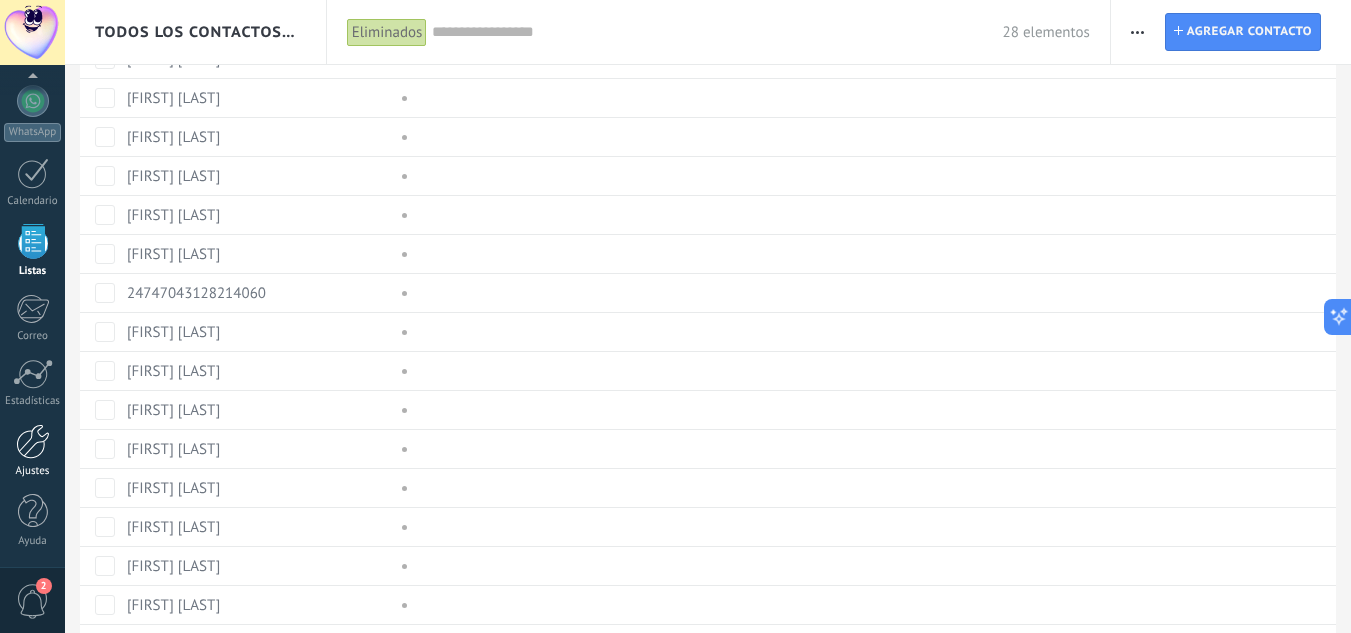 click at bounding box center [33, 441] 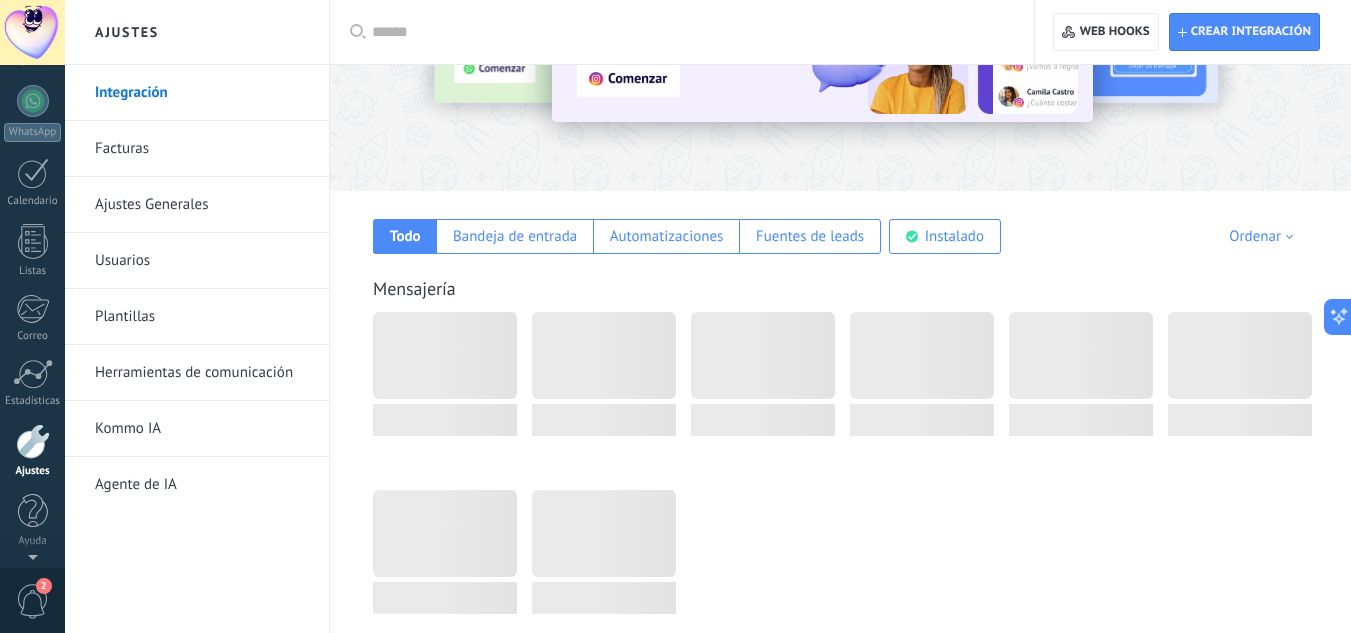 scroll, scrollTop: 0, scrollLeft: 0, axis: both 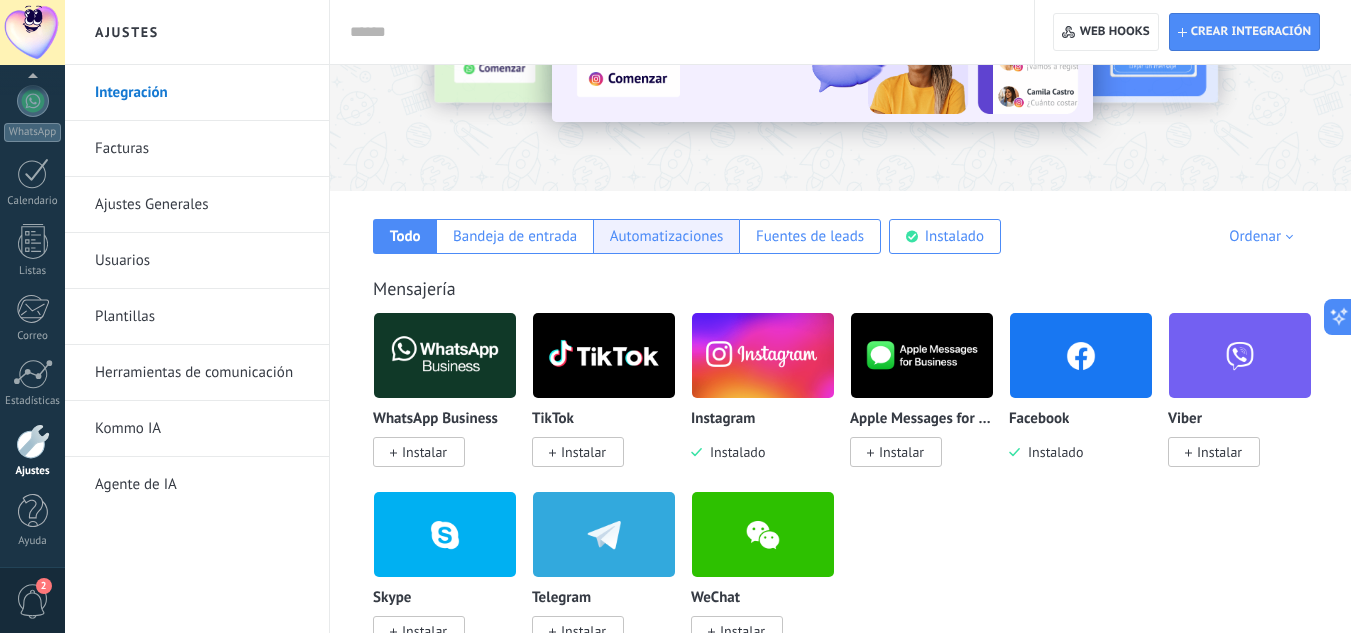 click on "Automatizaciones" at bounding box center [666, 236] 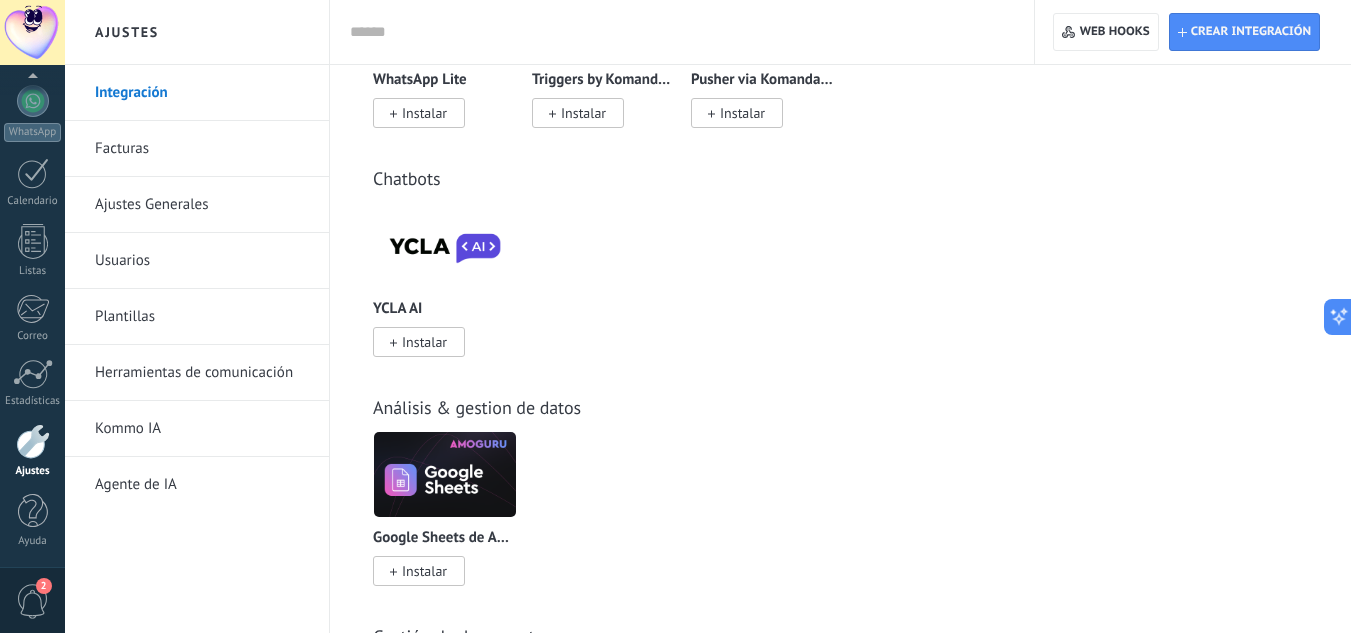 scroll, scrollTop: 2500, scrollLeft: 0, axis: vertical 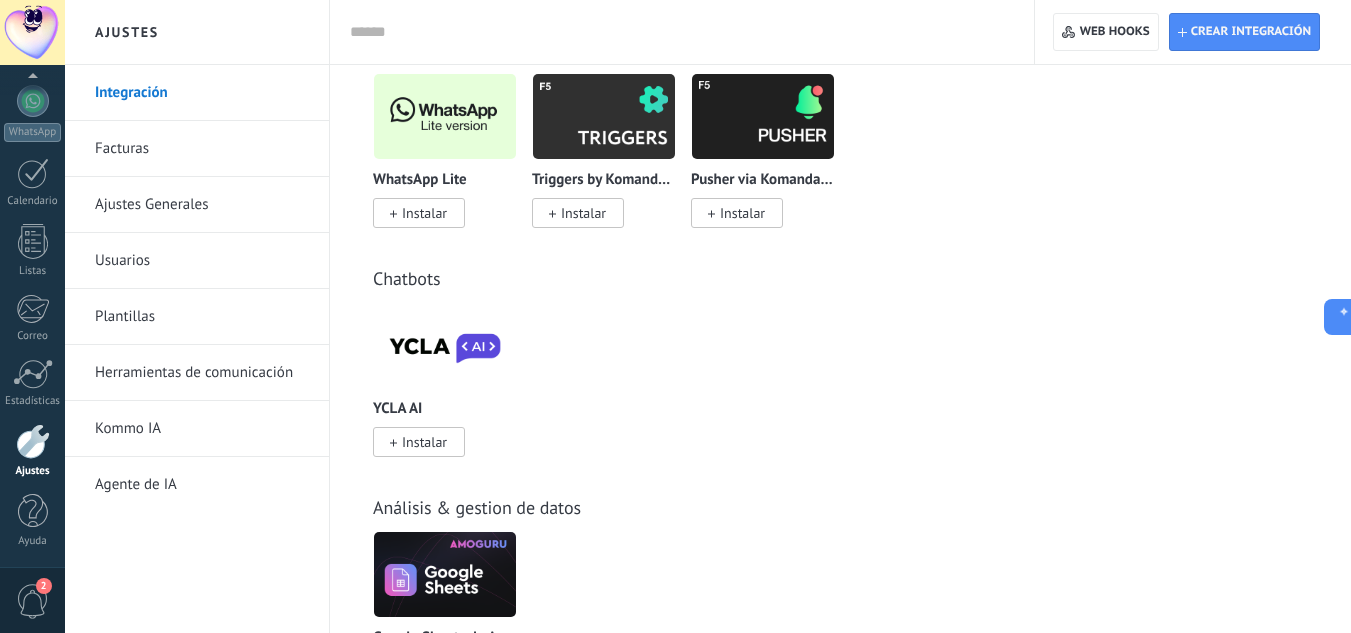 click on "Instalar" at bounding box center (424, 213) 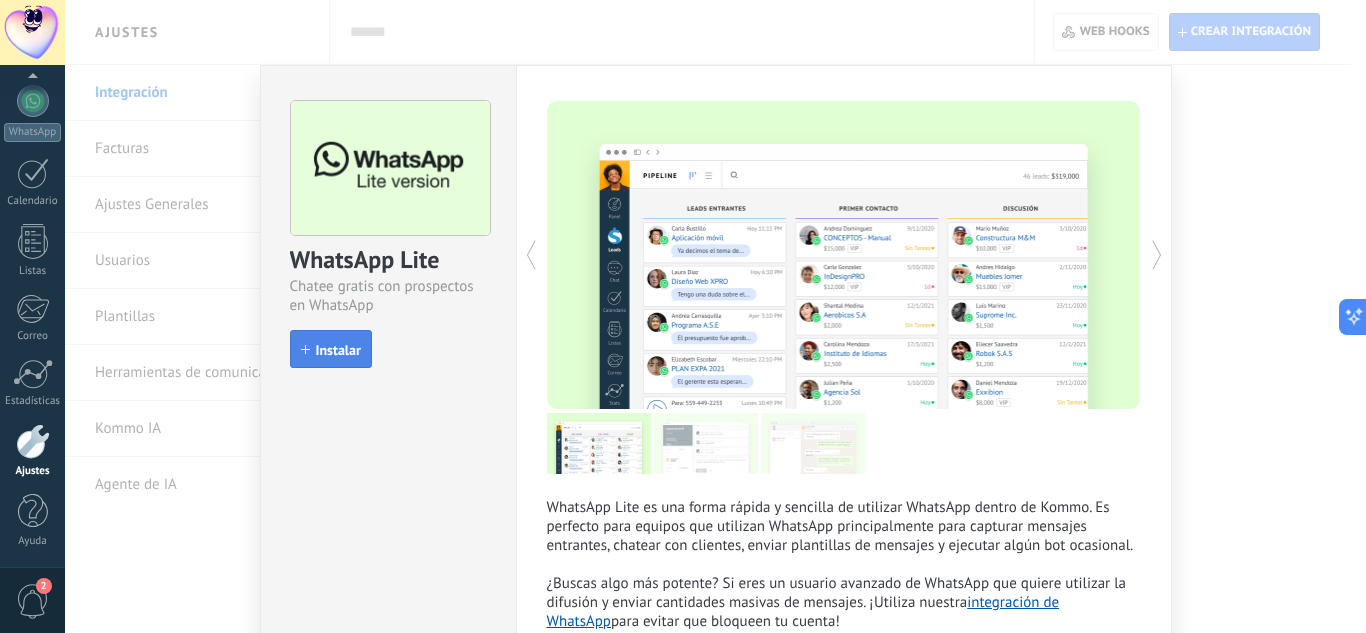 click on "Instalar" at bounding box center (338, 350) 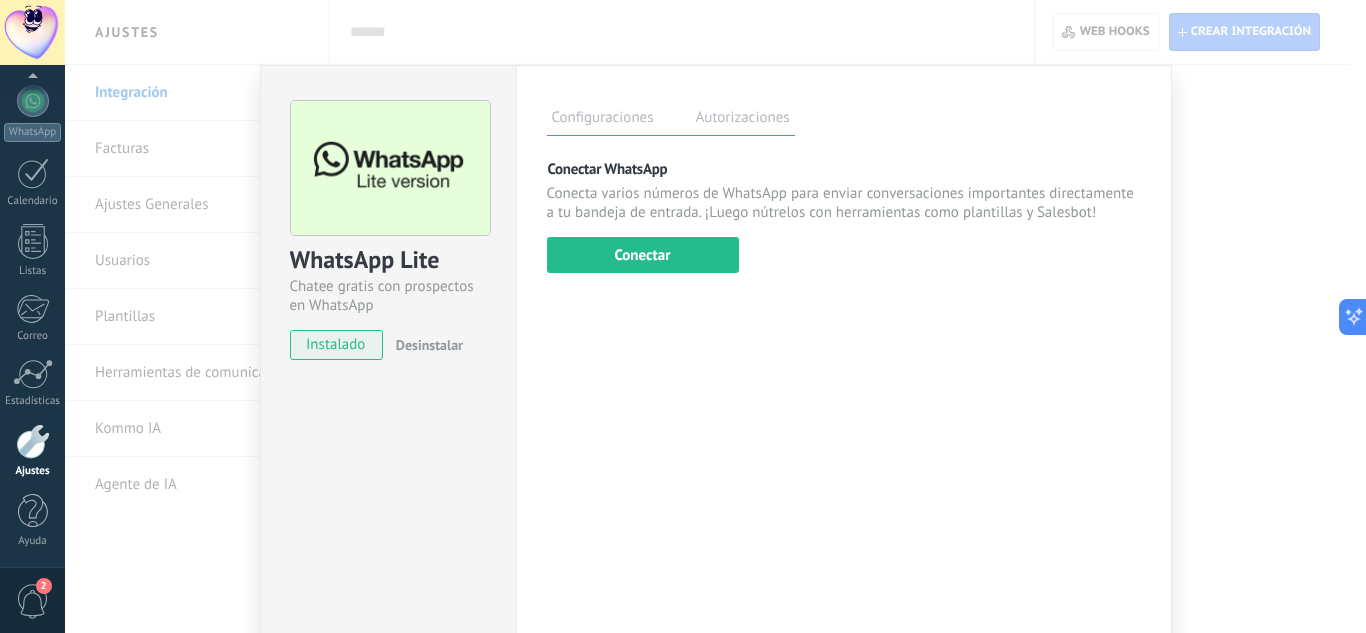 click on "WhatsApp Lite Chatee gratis con prospectos en WhatsApp instalado Desinstalar Configuraciones Autorizaciones Esta pestaña registra a los usuarios que han concedido acceso a las integración a esta cuenta. Si deseas remover la posibilidad que un usuario pueda enviar solicitudes a la cuenta en nombre de esta integración, puedes revocar el acceso. Si el acceso a todos los usuarios es revocado, la integración dejará de funcionar. Esta aplicacion está instalada, pero nadie le ha dado acceso aun. Más de 2 mil millones de personas utilizan activamente WhatsApp para conectarse con amigos, familiares y empresas. Esta integración agrega el chat más popular a tu arsenal de comunicación: captura automáticamente leads desde los mensajes entrantes, comparte el acceso al chat con todo tu equipo y potencia todo con las herramientas integradas de Kommo, como el botón de compromiso y Salesbot. más _:  Guardar Conectar WhatsApp Conectar" at bounding box center [715, 316] 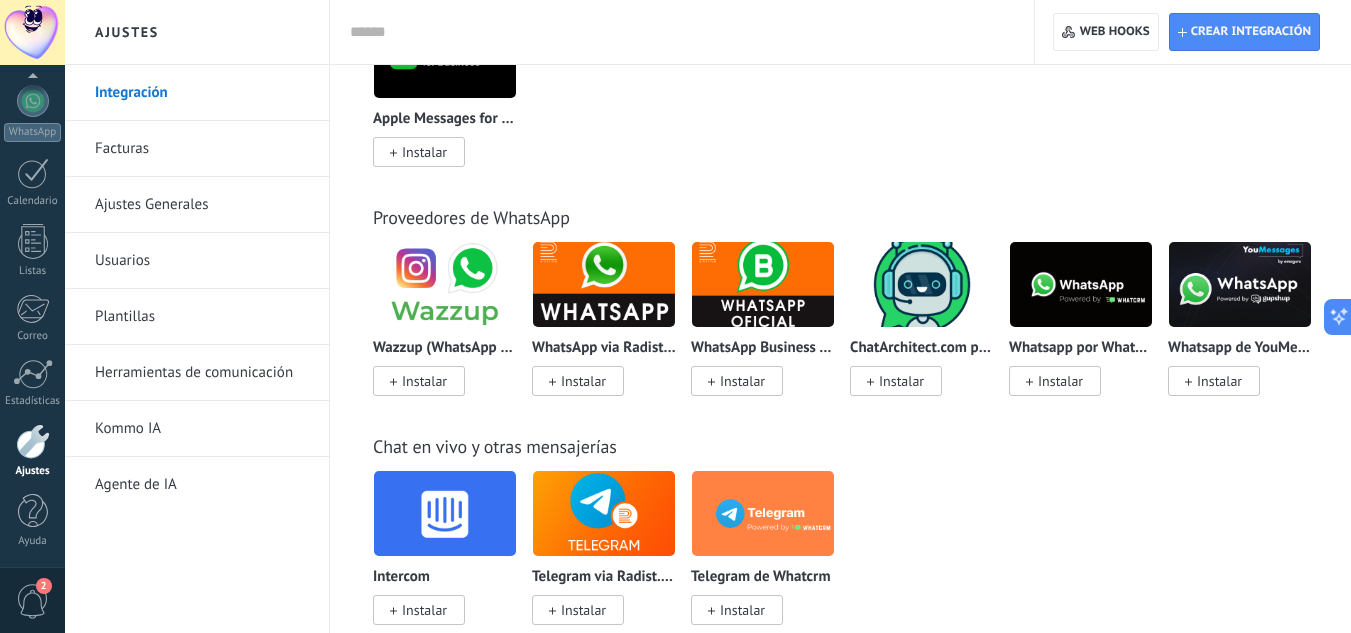 scroll, scrollTop: 0, scrollLeft: 0, axis: both 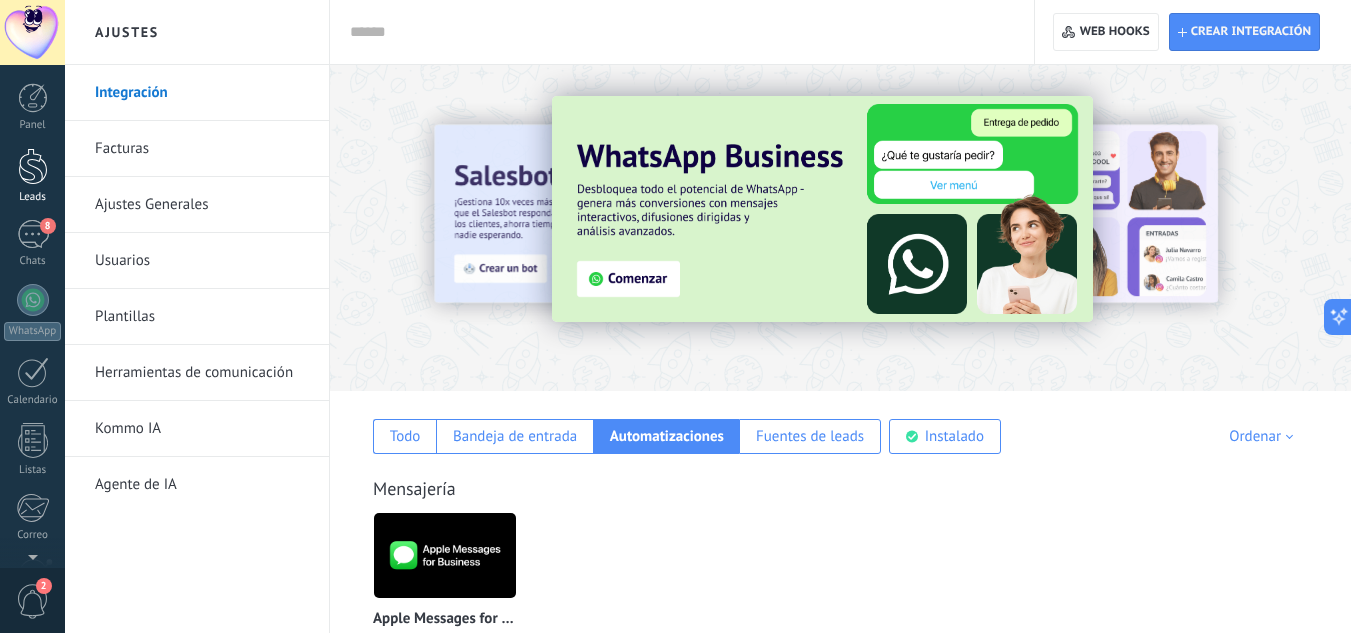click on "Leads" at bounding box center (32, 176) 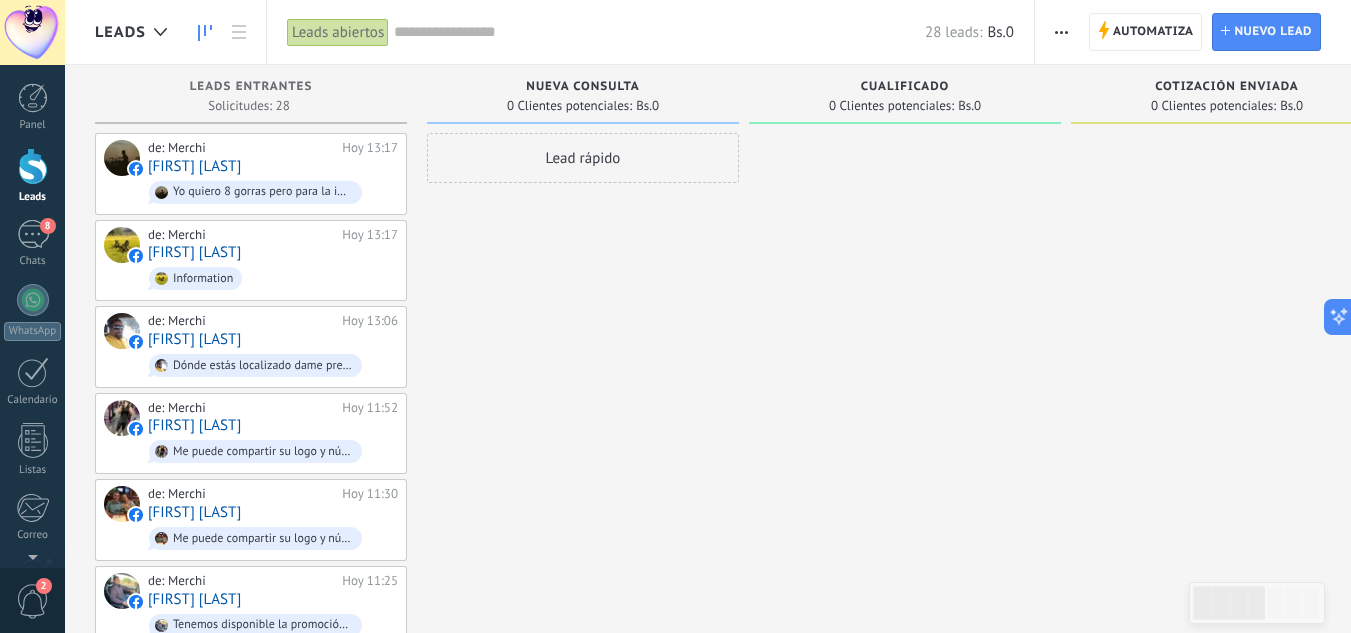 click 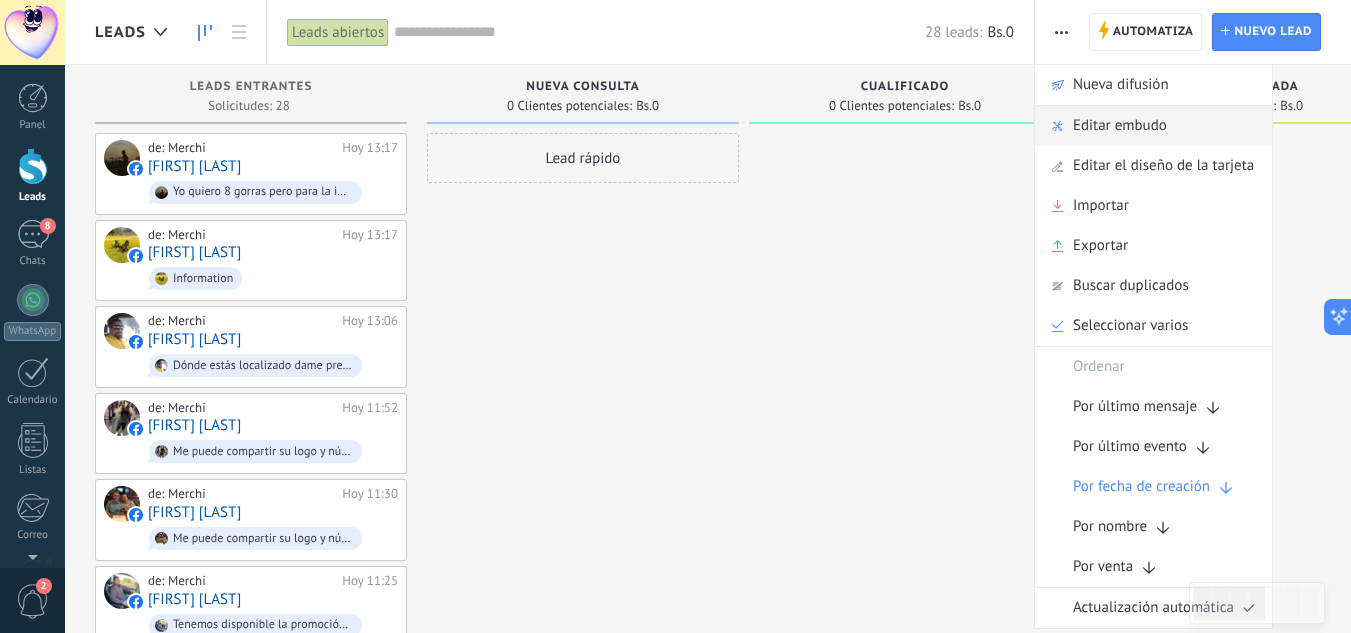 click on "Editar embudo" at bounding box center [1120, 126] 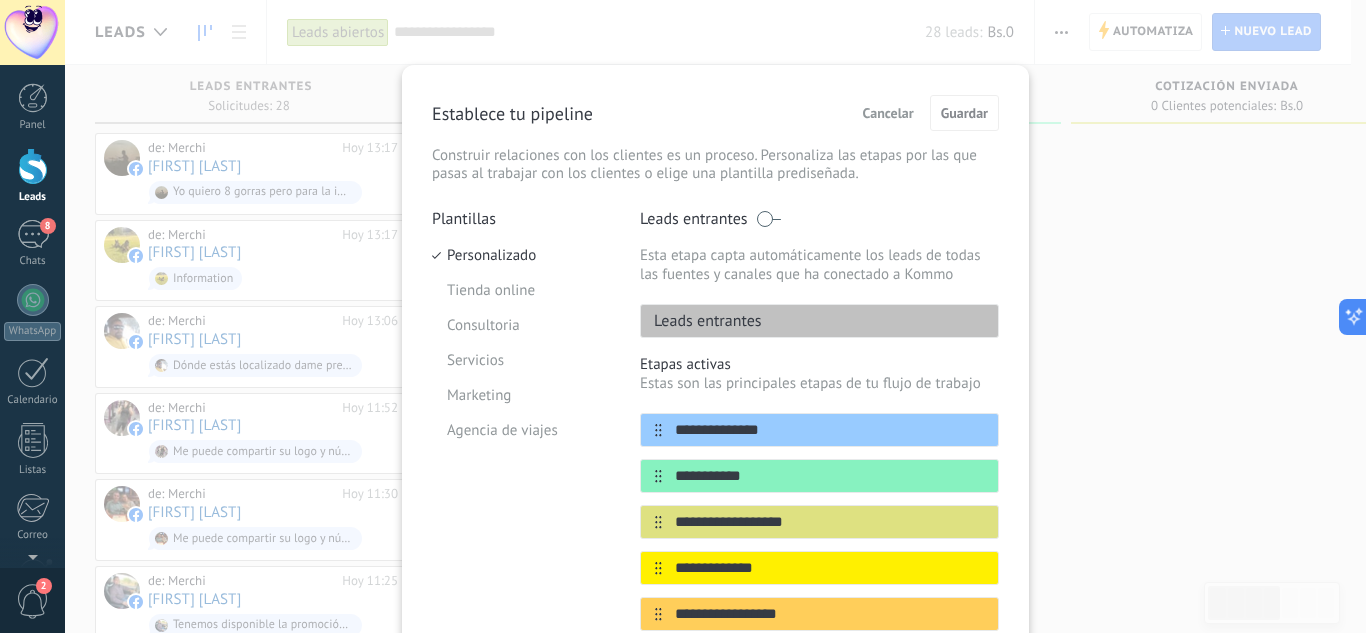 scroll, scrollTop: 200, scrollLeft: 0, axis: vertical 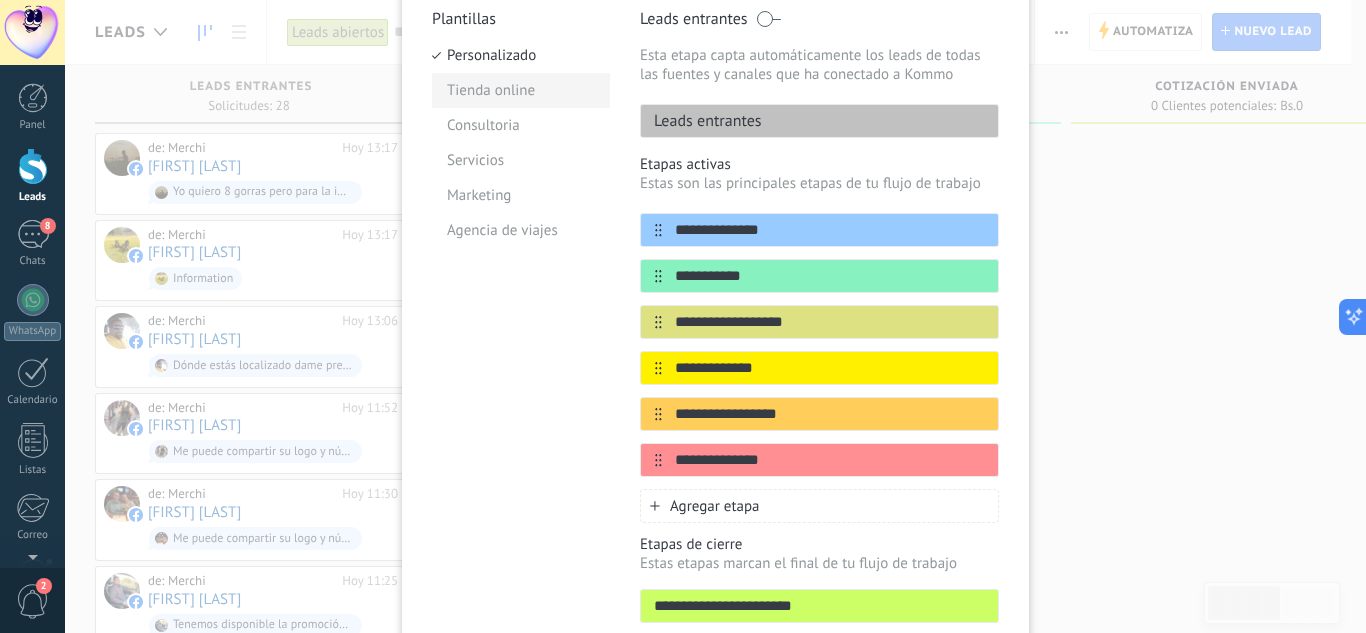 click on "Tienda online" at bounding box center [521, 90] 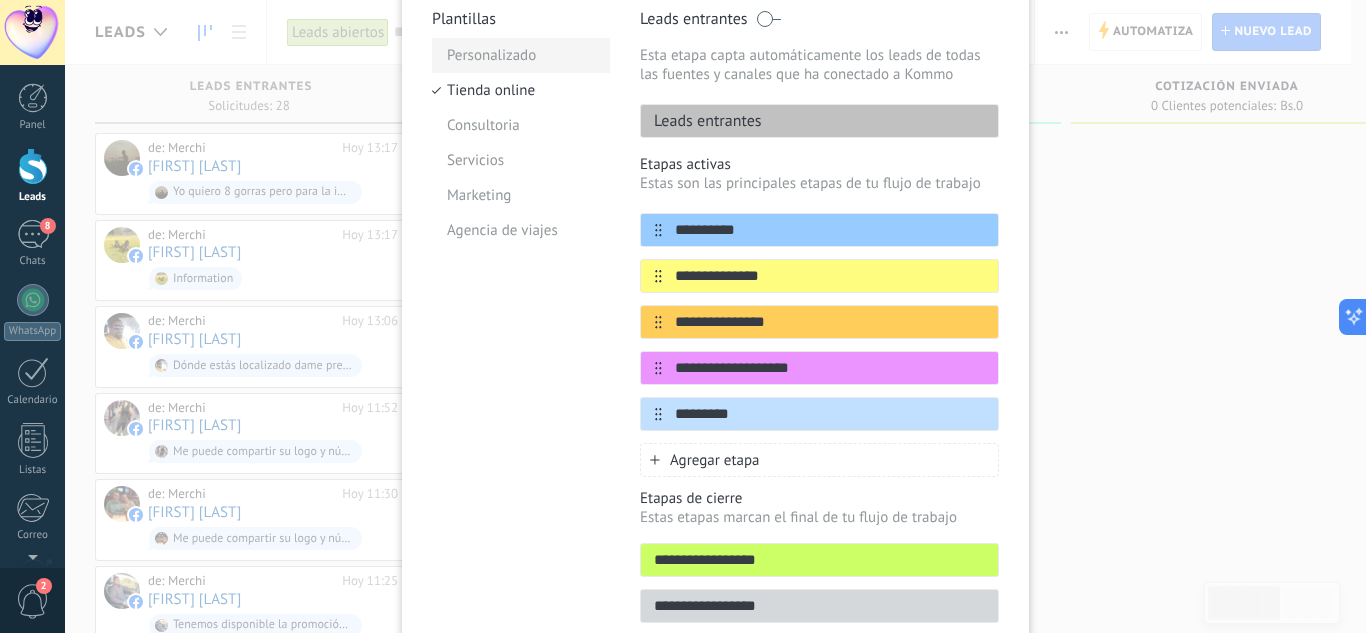 click on "Personalizado" at bounding box center (521, 55) 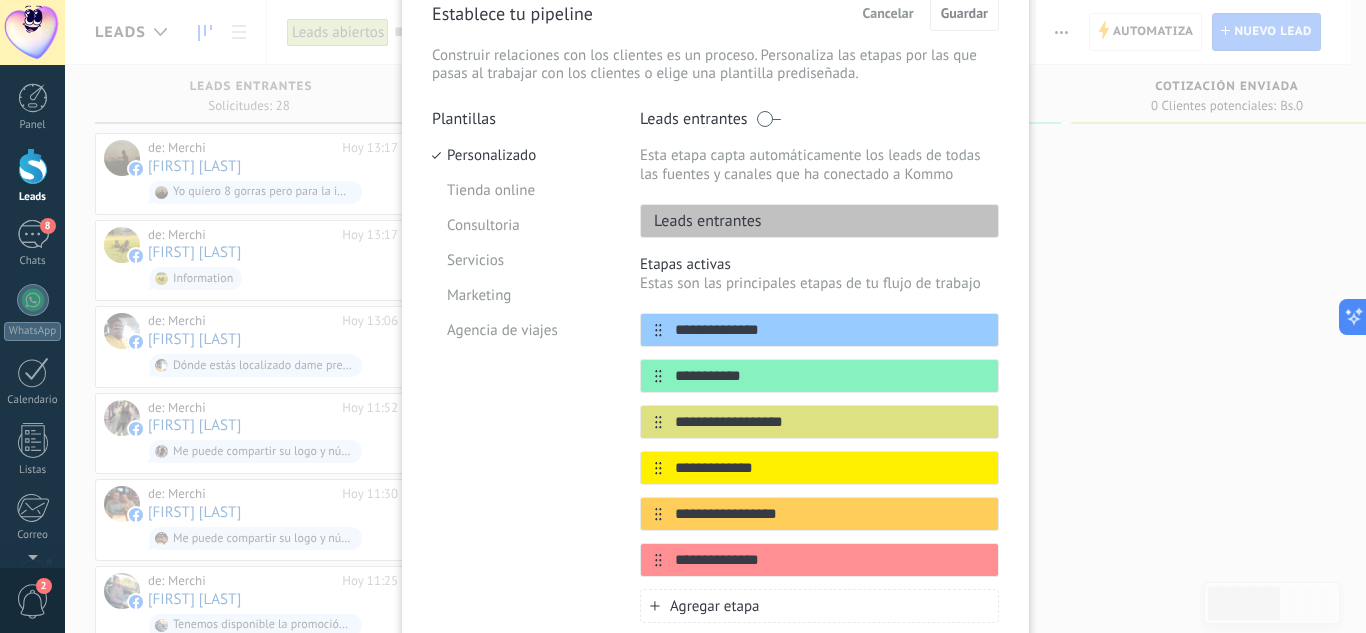 scroll, scrollTop: 200, scrollLeft: 0, axis: vertical 